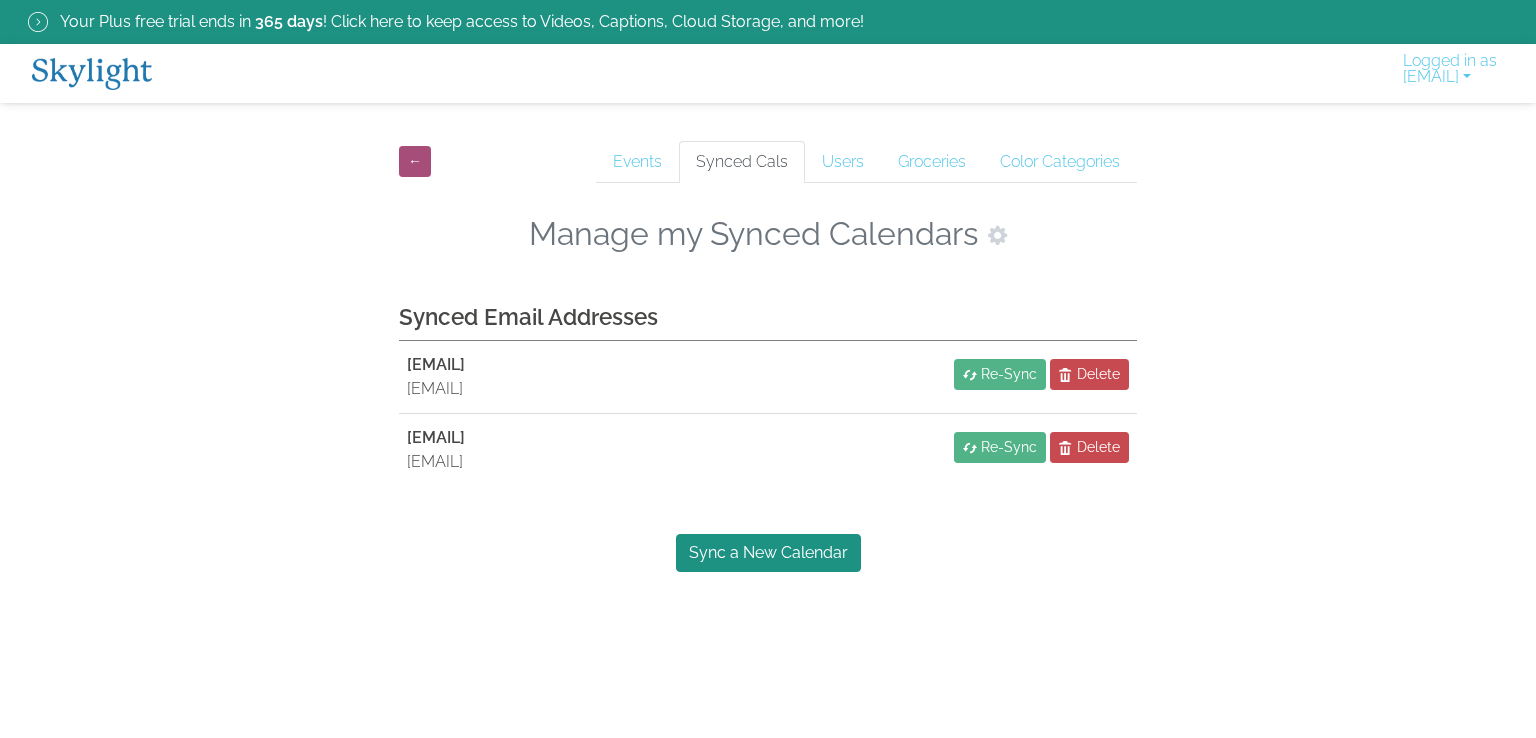 scroll, scrollTop: 0, scrollLeft: 0, axis: both 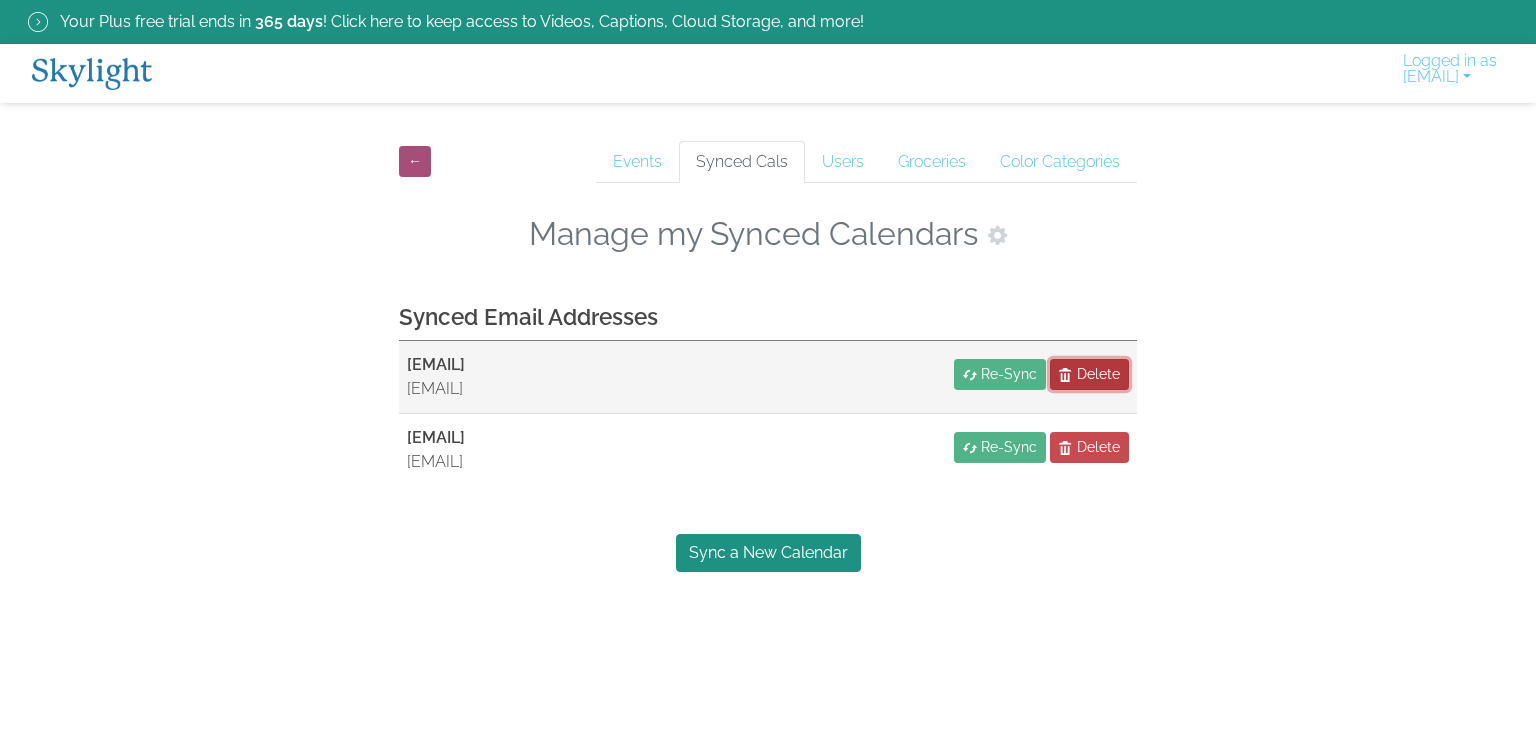 click on "Delete" at bounding box center [1098, 374] 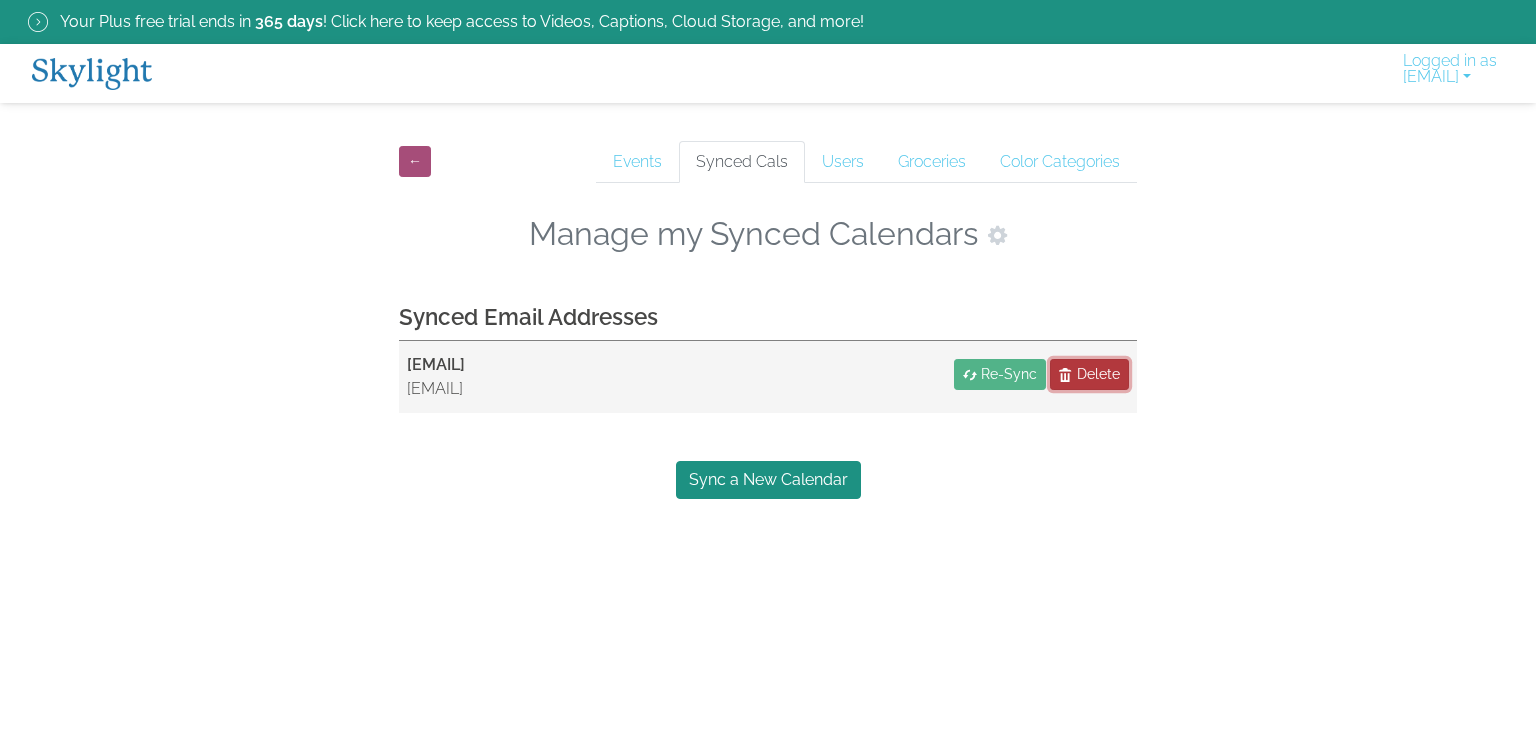 click on "Delete" at bounding box center (1098, 374) 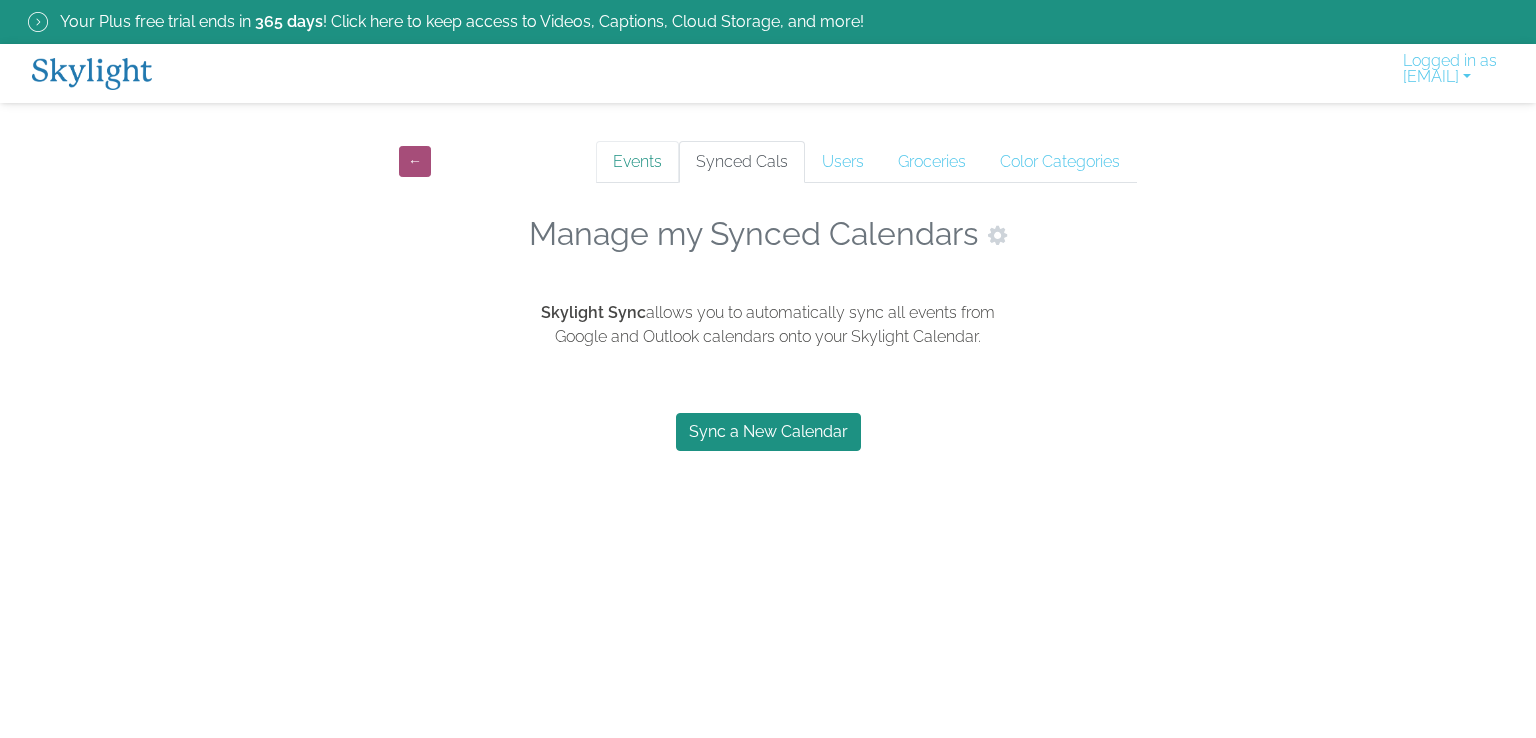 click on "Events" at bounding box center (637, 162) 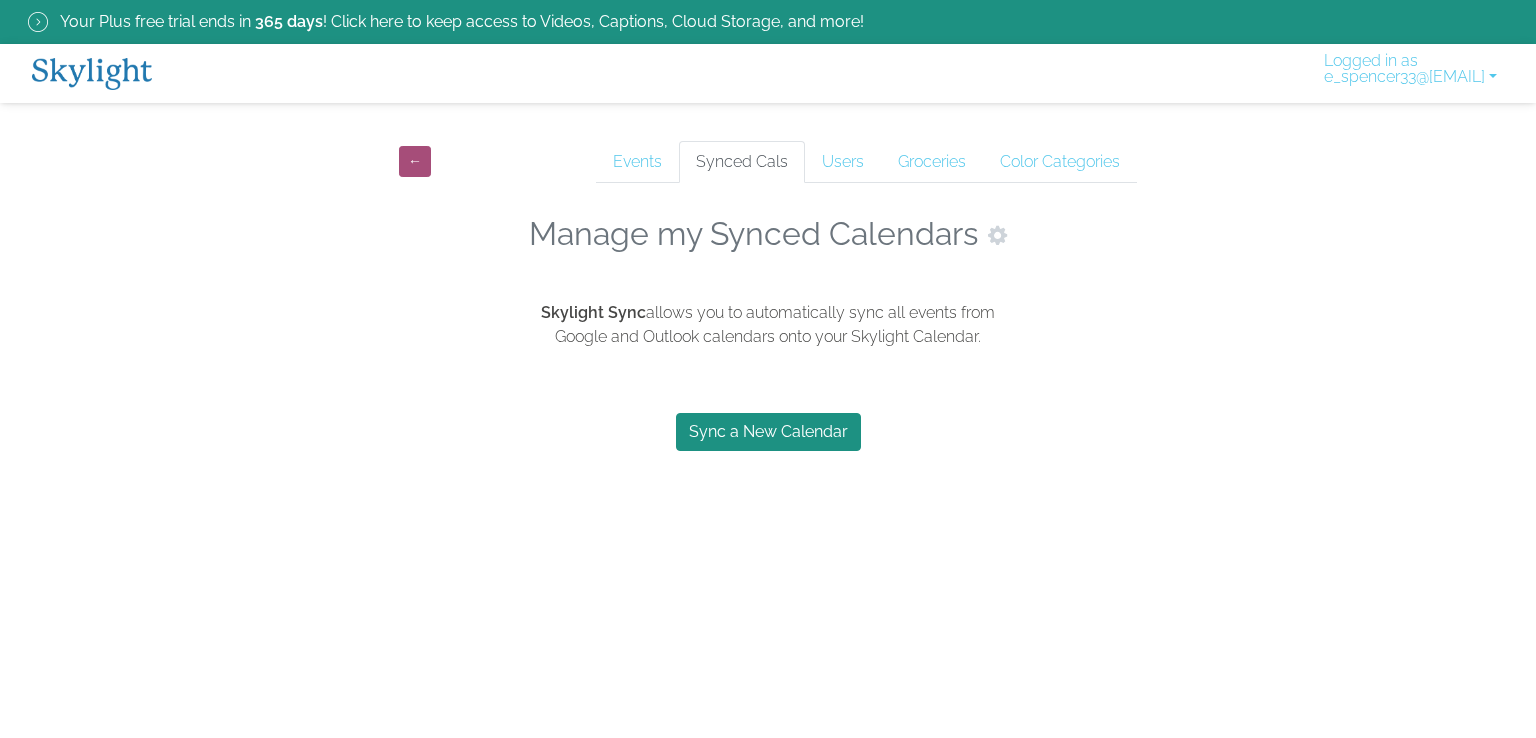 scroll, scrollTop: 0, scrollLeft: 0, axis: both 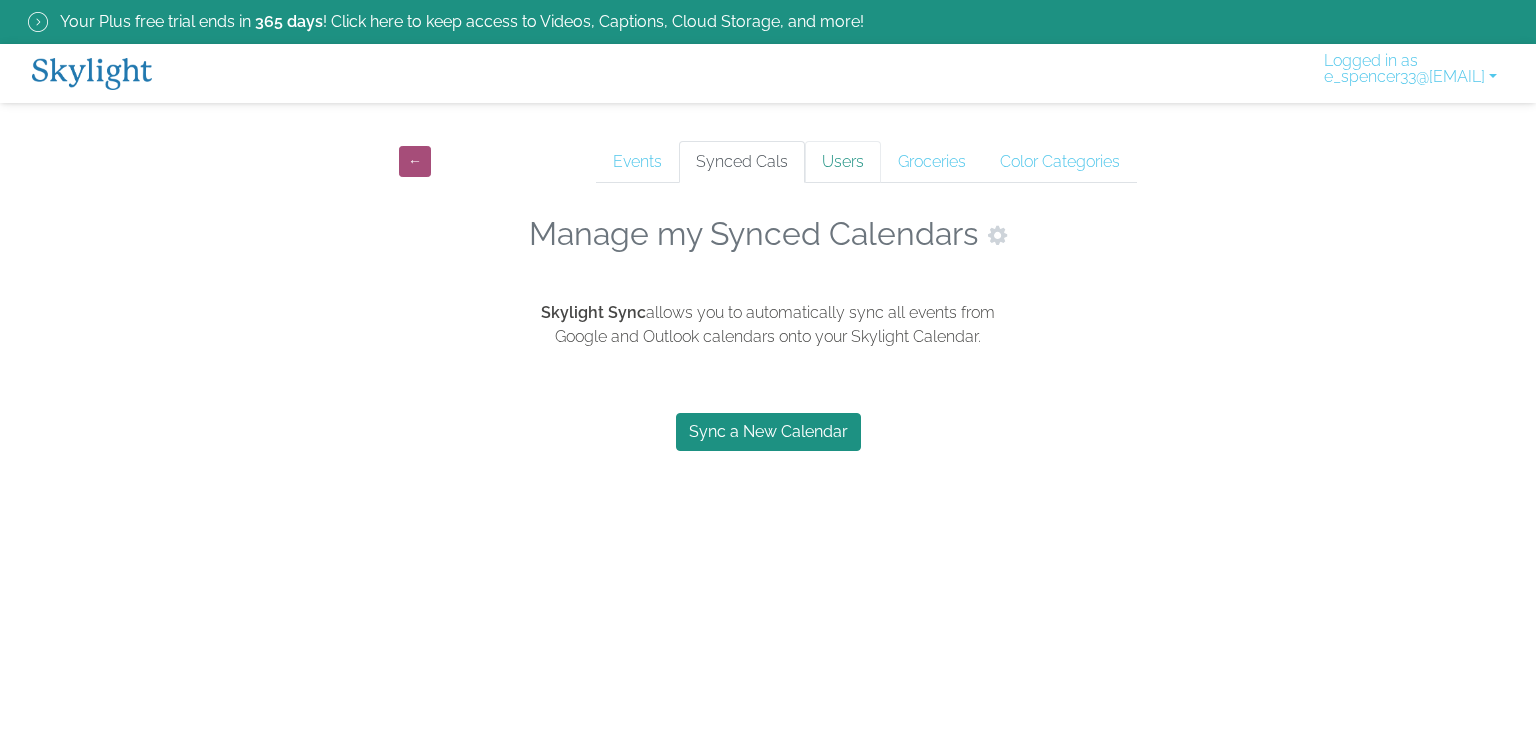 click on "Users" at bounding box center (843, 162) 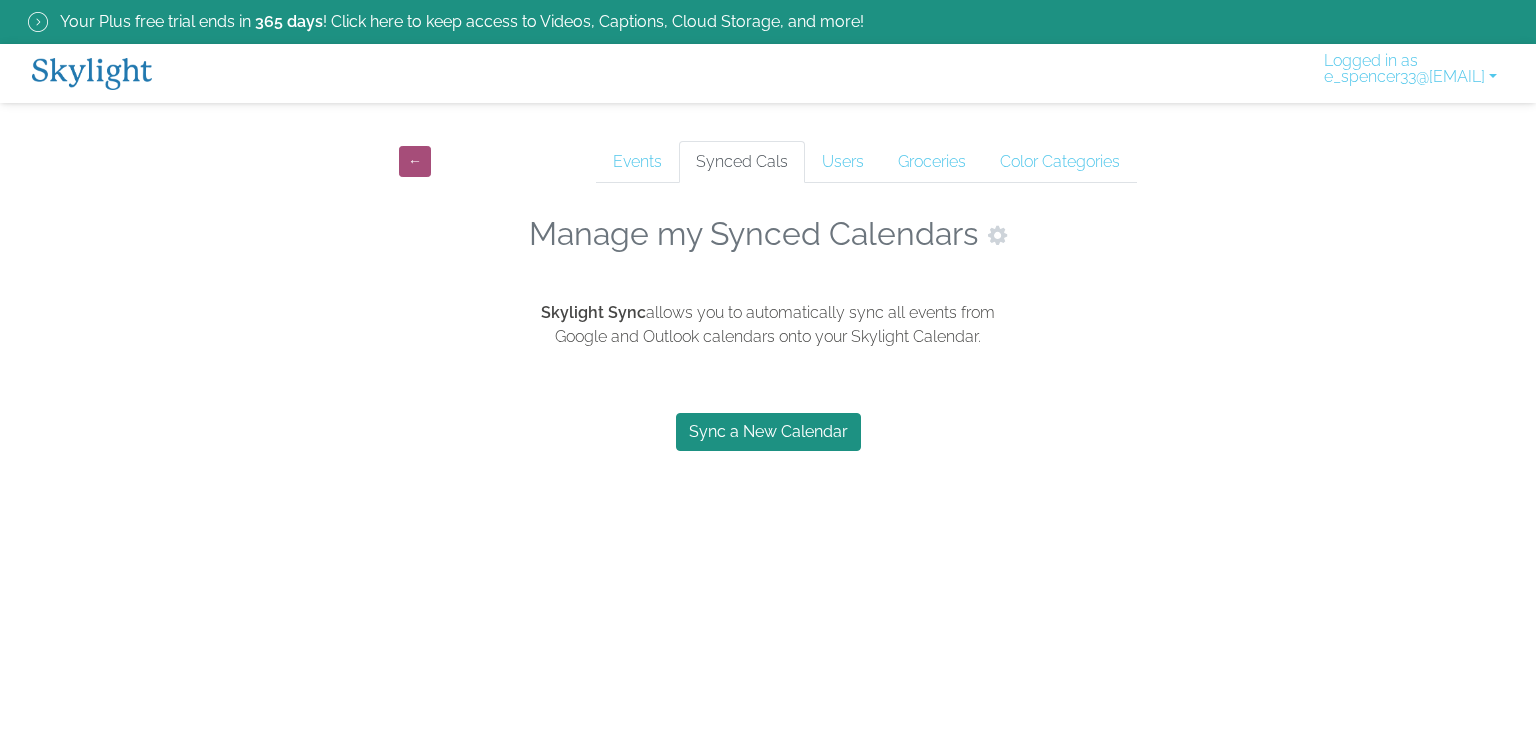 scroll, scrollTop: 0, scrollLeft: 0, axis: both 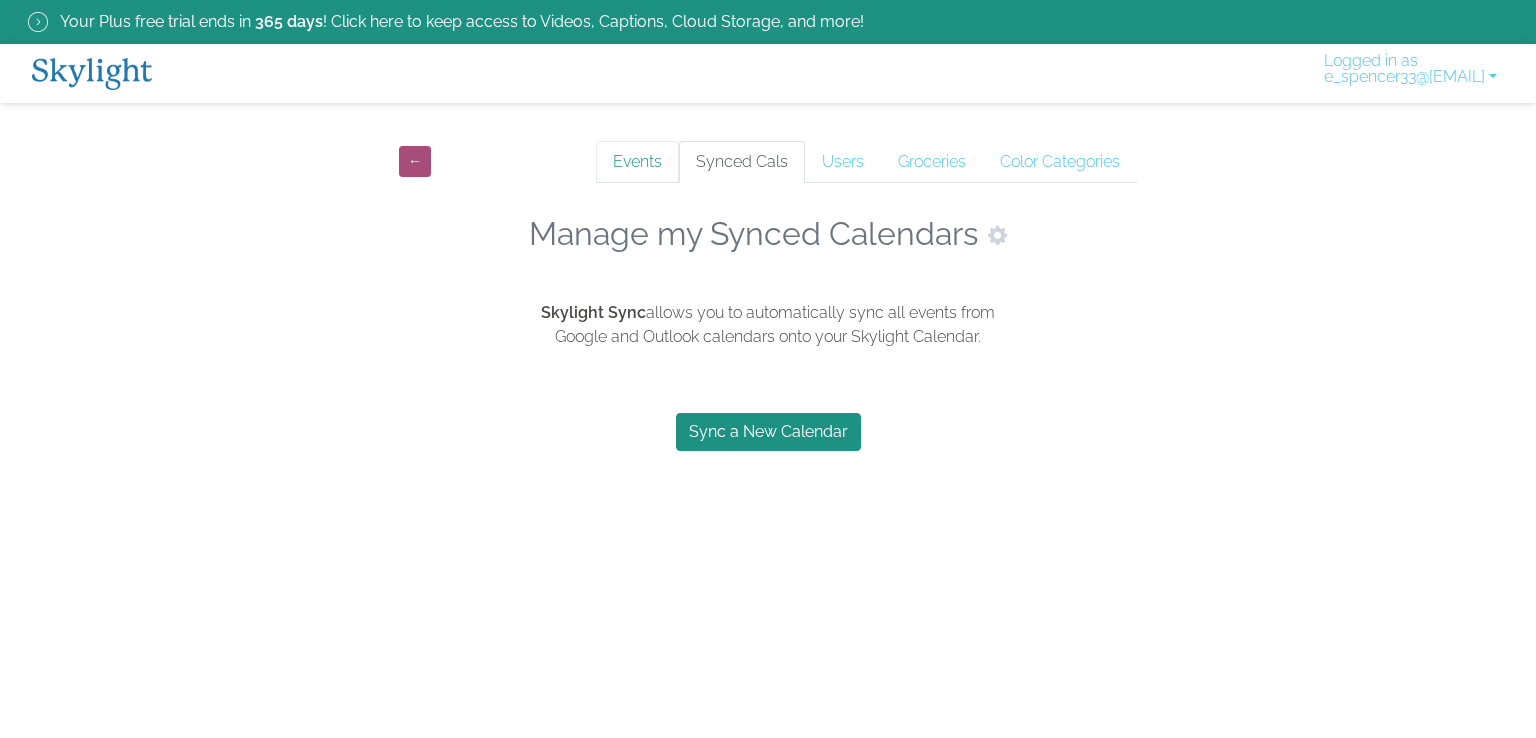 click on "Events" at bounding box center [637, 162] 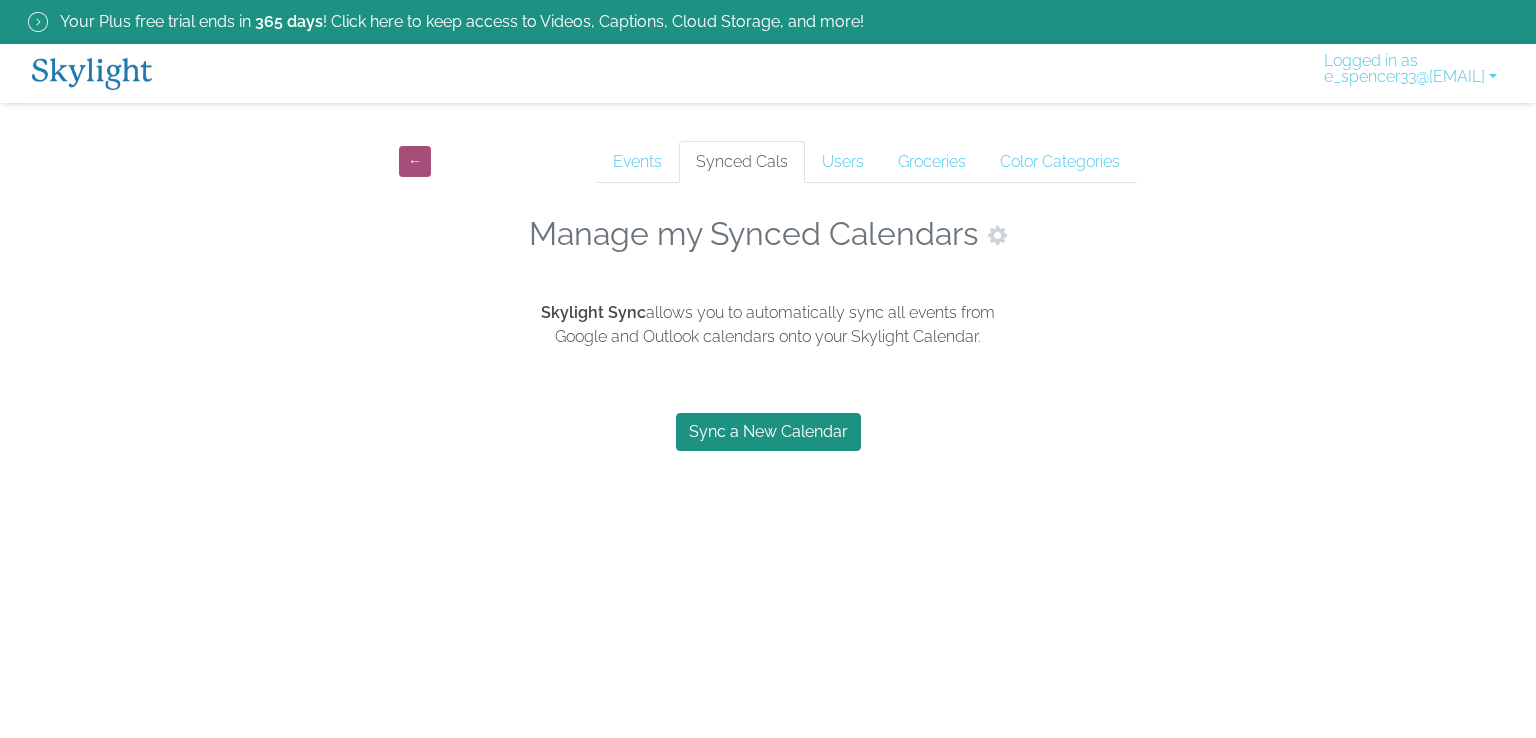 scroll, scrollTop: 0, scrollLeft: 0, axis: both 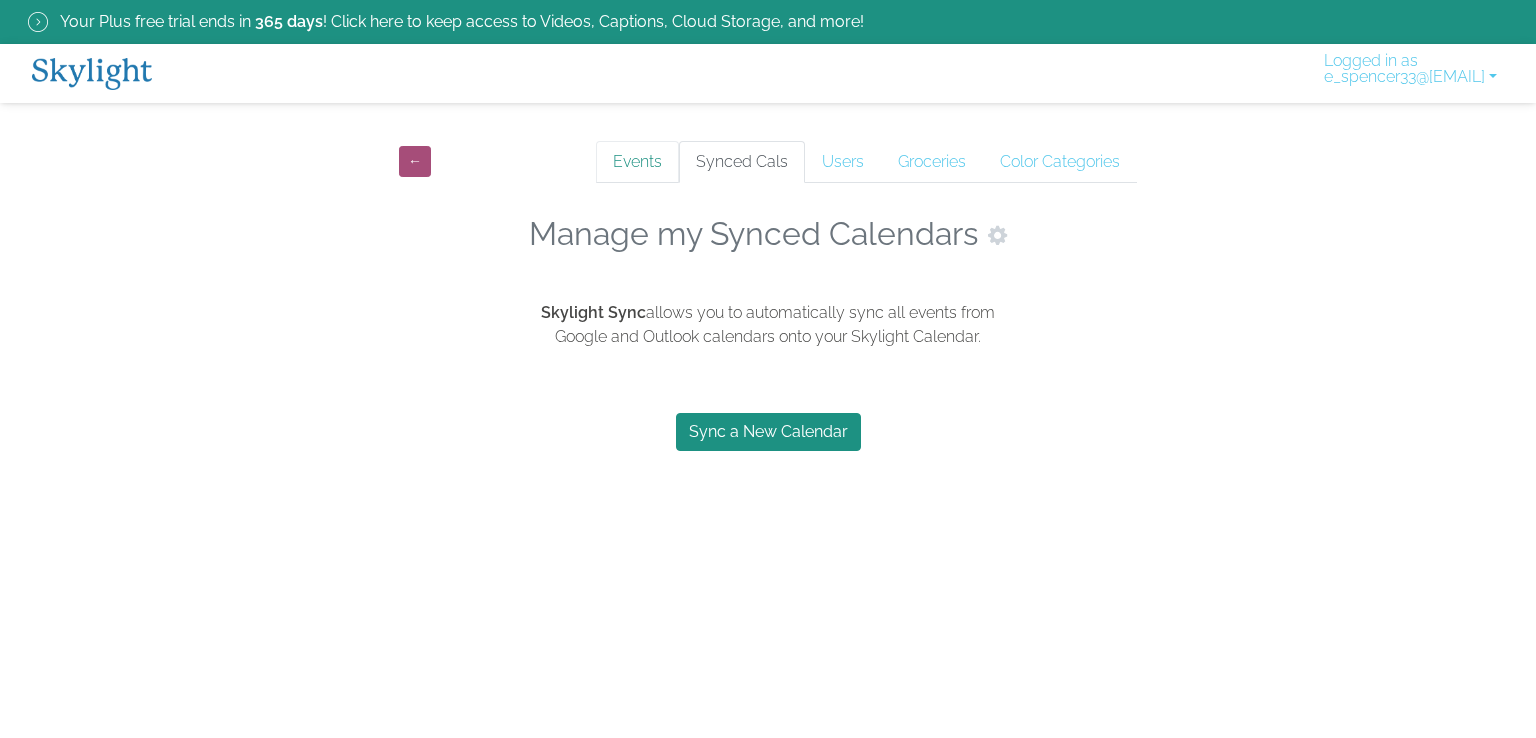 click on "Events" at bounding box center [637, 162] 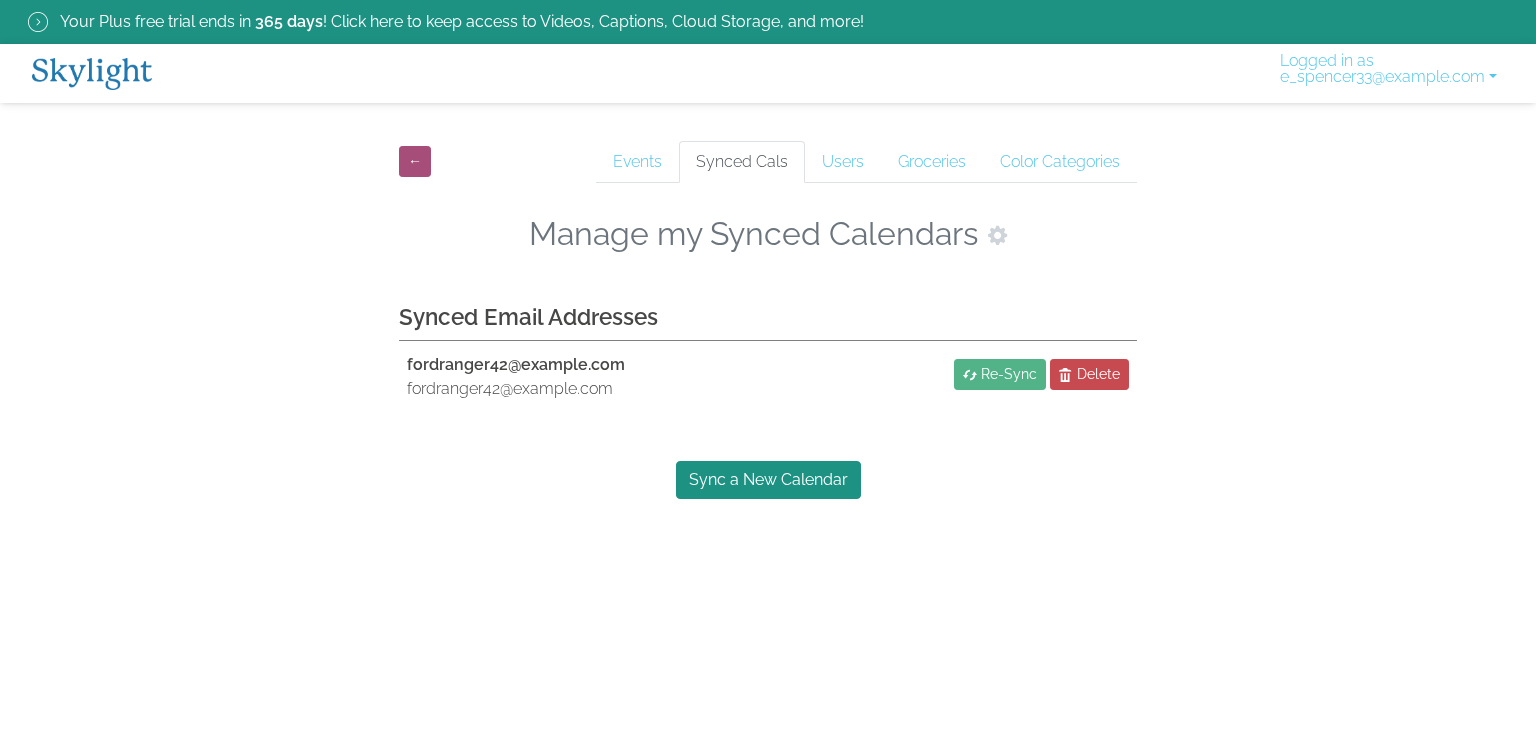 scroll, scrollTop: 0, scrollLeft: 0, axis: both 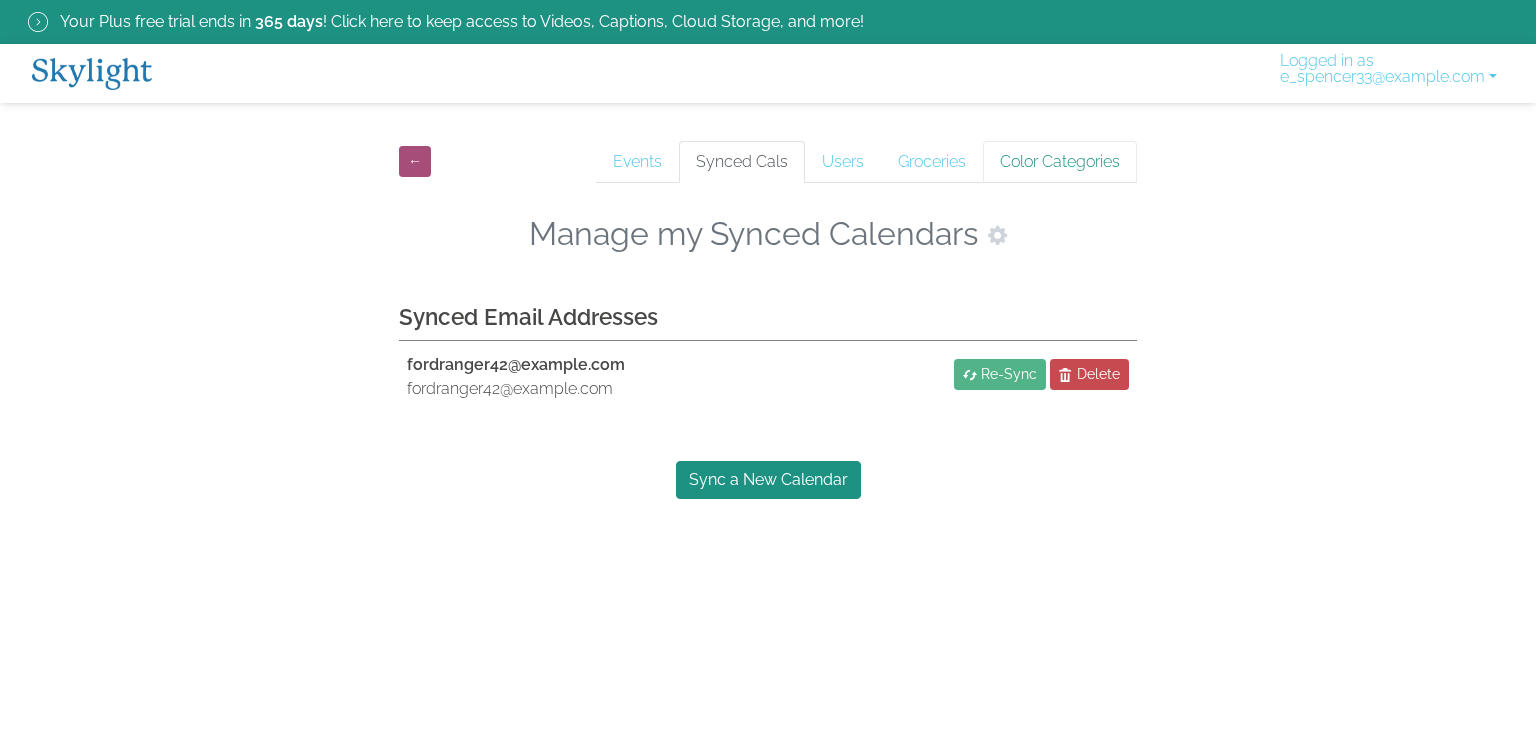 click on "Color Categories" at bounding box center [1060, 162] 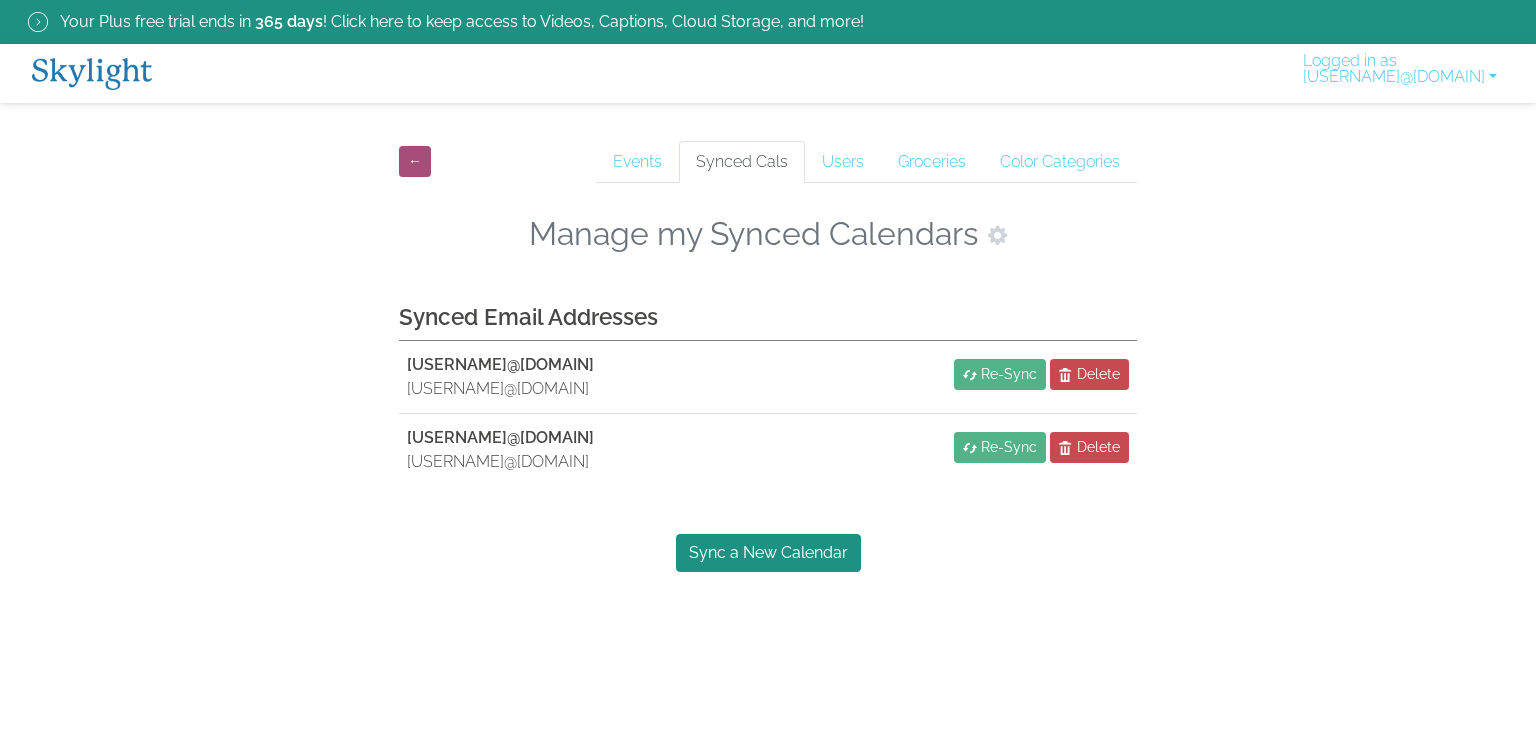 scroll, scrollTop: 0, scrollLeft: 0, axis: both 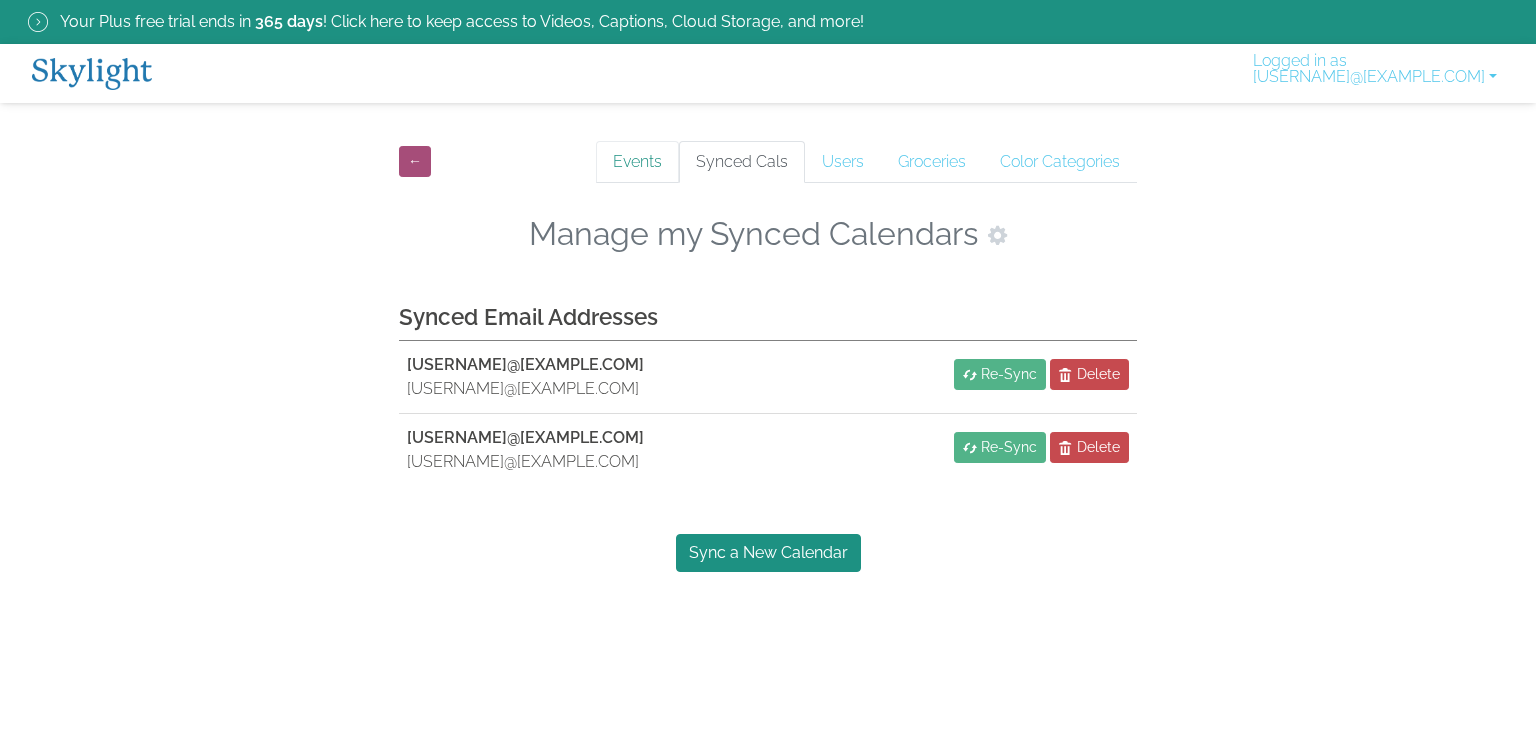 click on "Events" at bounding box center [637, 162] 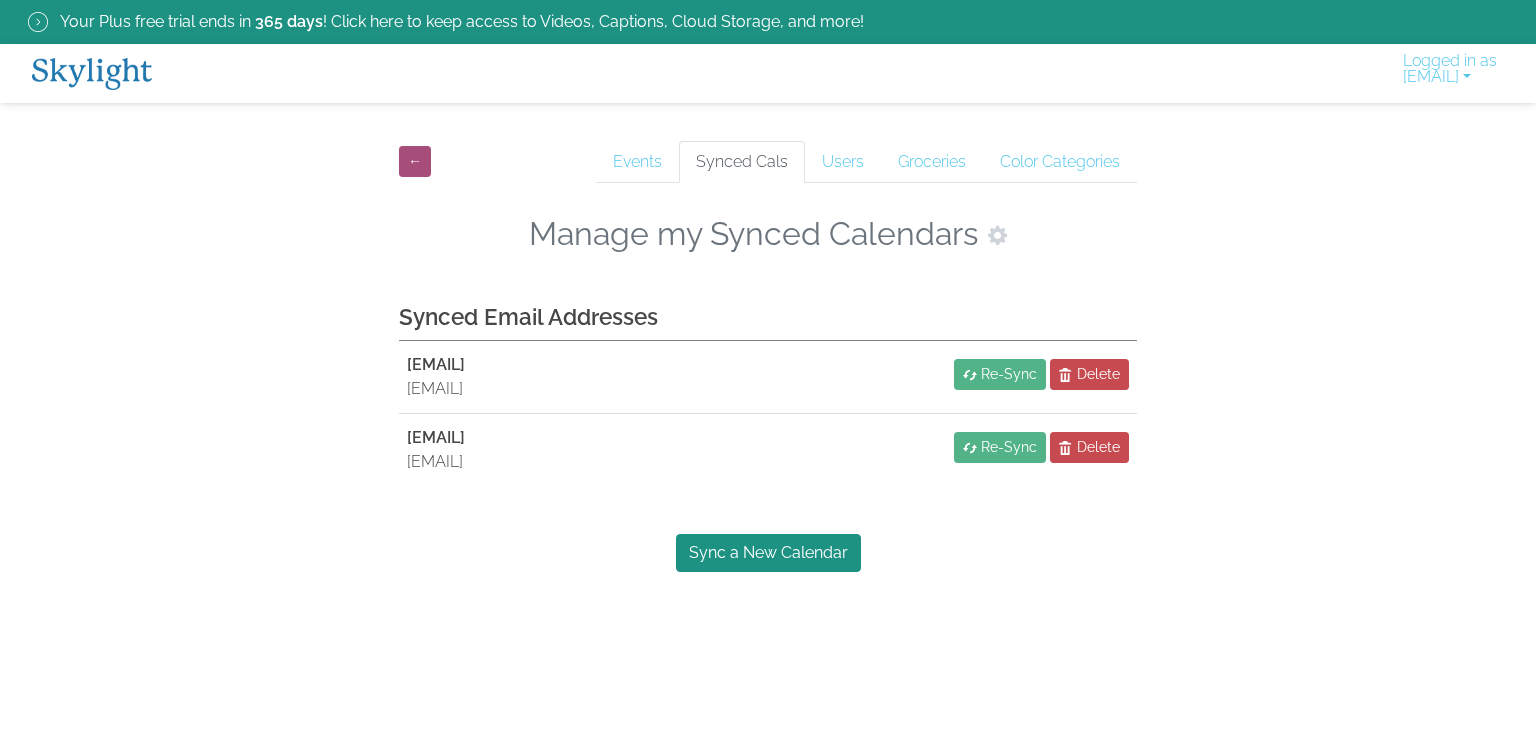 scroll, scrollTop: 0, scrollLeft: 0, axis: both 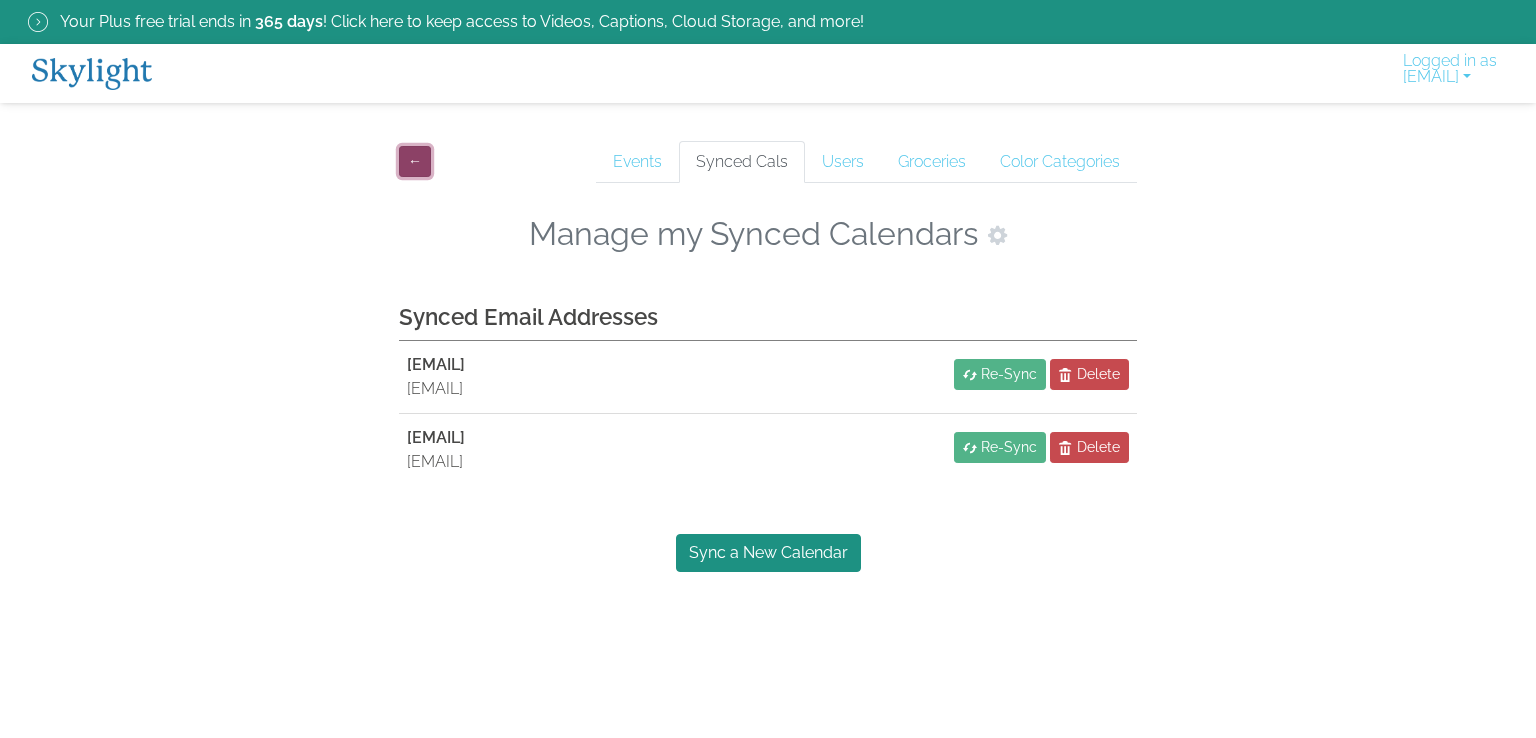 click on "←" at bounding box center (415, 161) 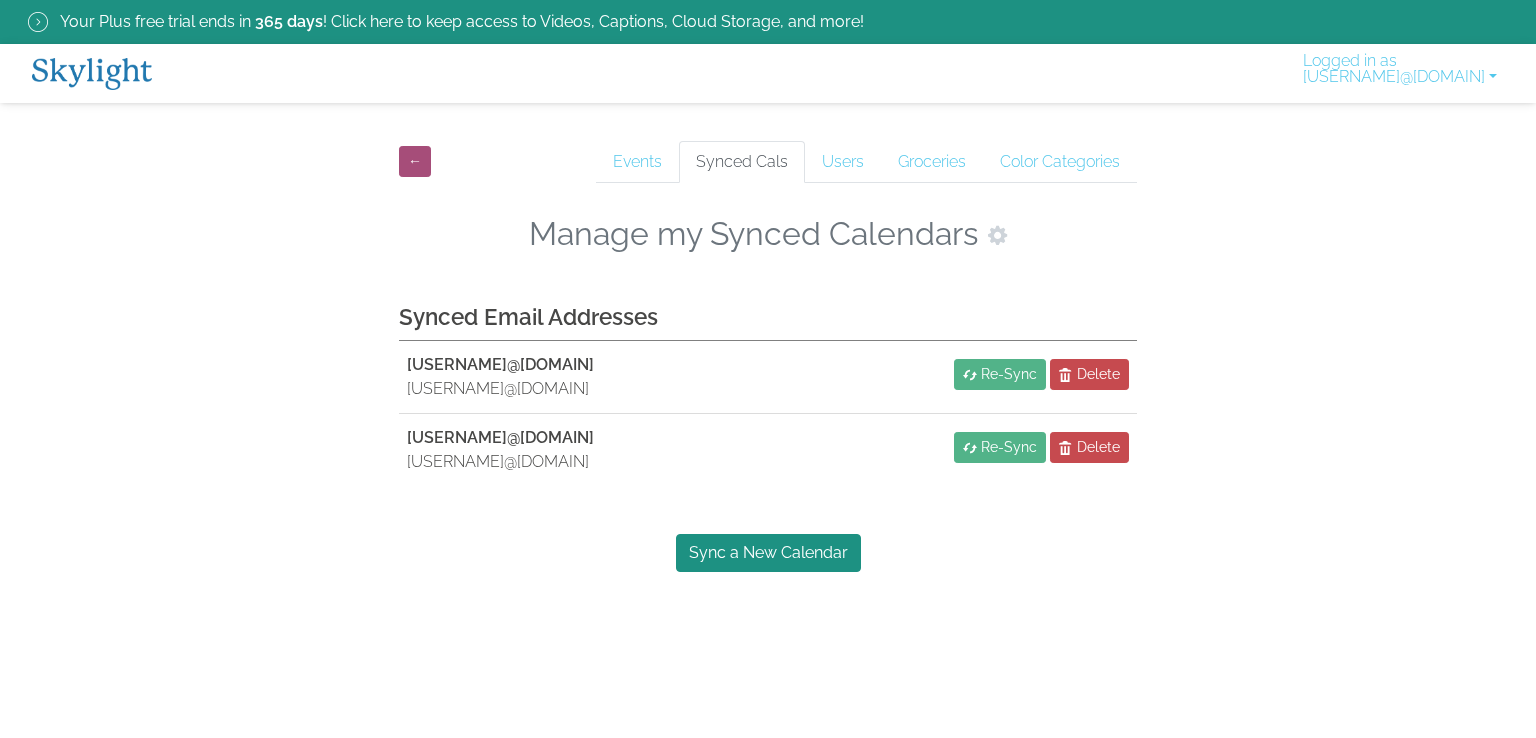 scroll, scrollTop: 0, scrollLeft: 0, axis: both 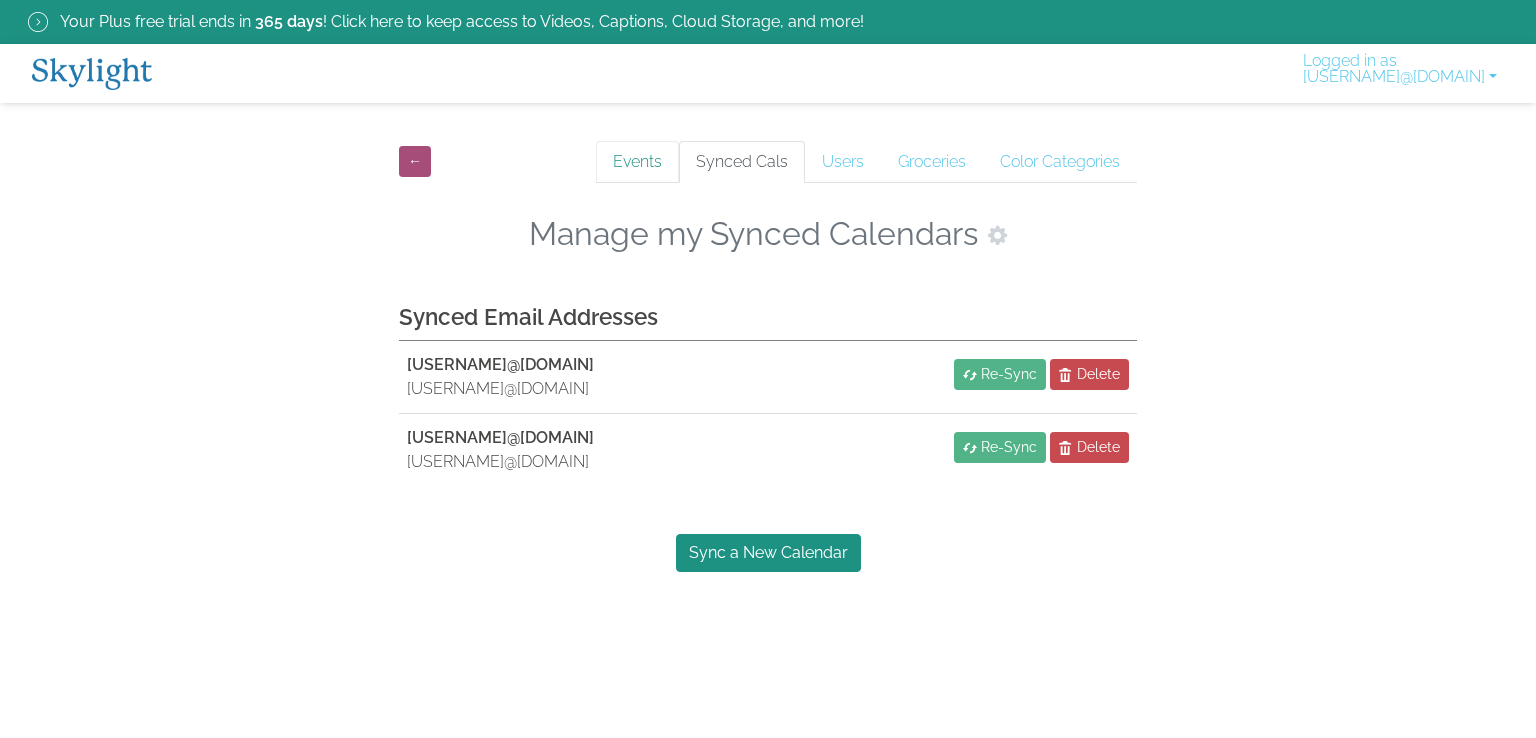 click on "Events" at bounding box center [637, 162] 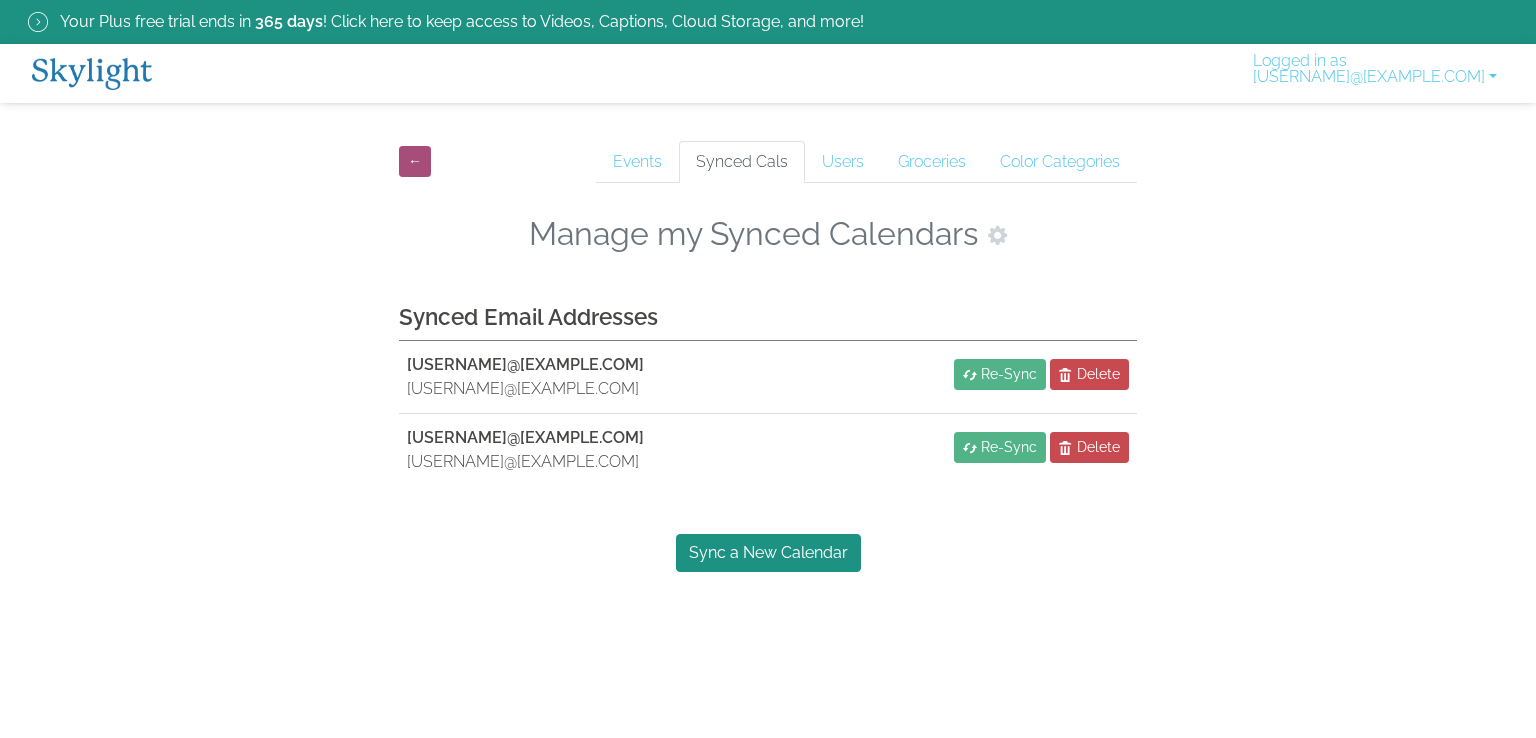 scroll, scrollTop: 0, scrollLeft: 0, axis: both 